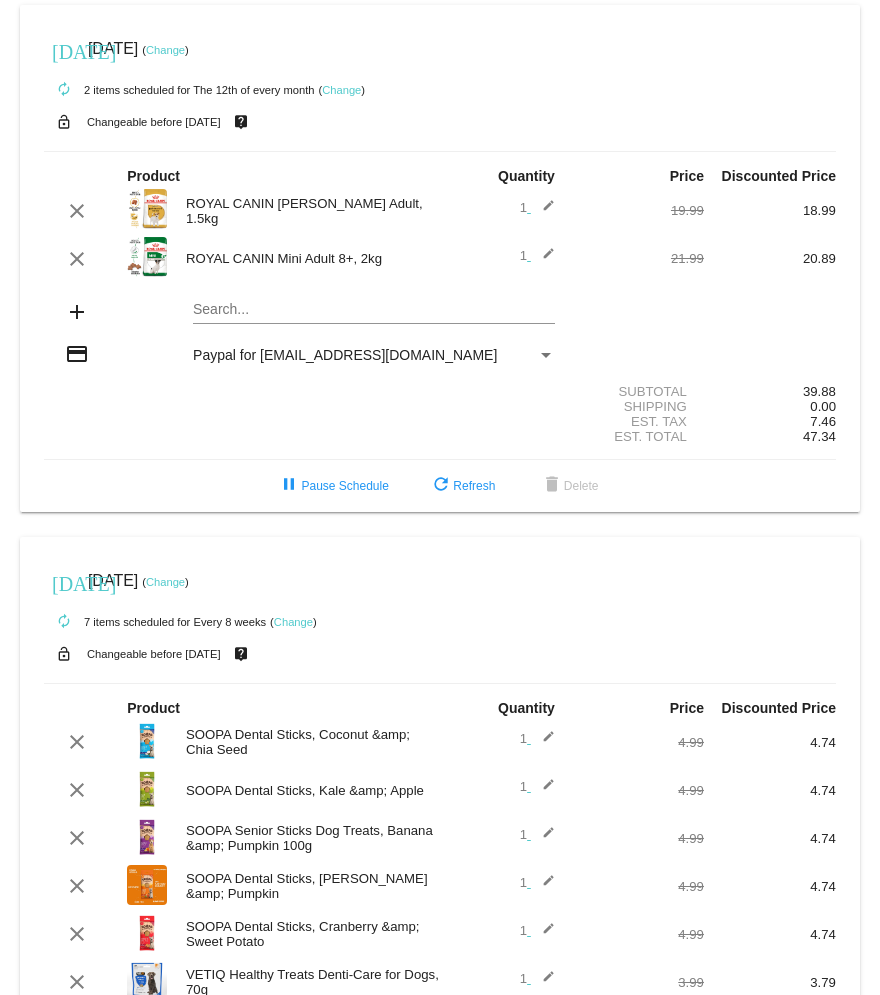 scroll, scrollTop: 0, scrollLeft: 0, axis: both 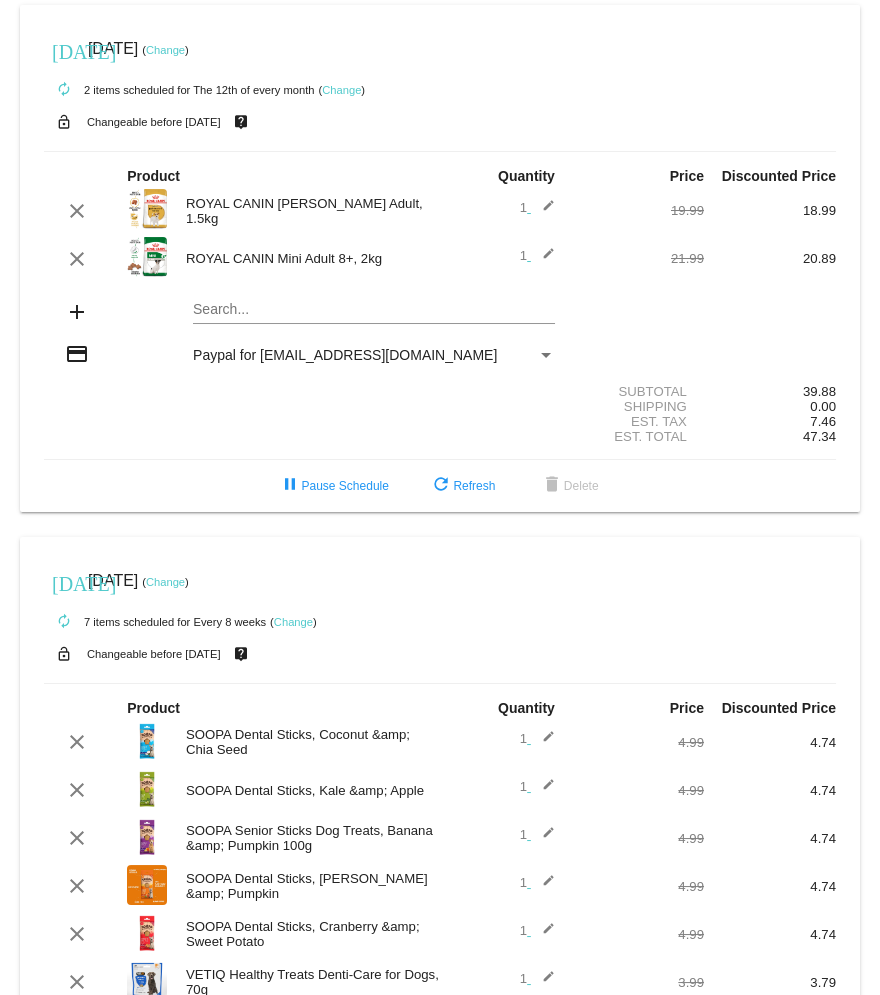 click on "[DATE]
[DATE]
( Change )" 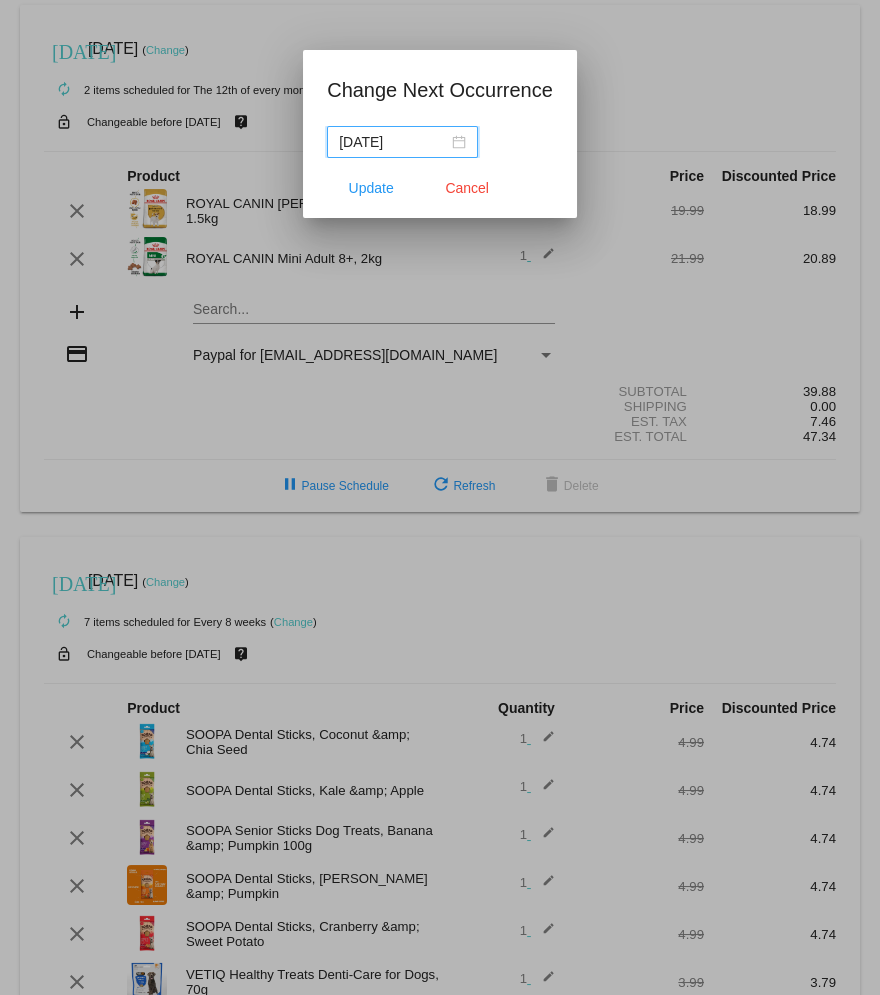 click on "[DATE]" at bounding box center (402, 142) 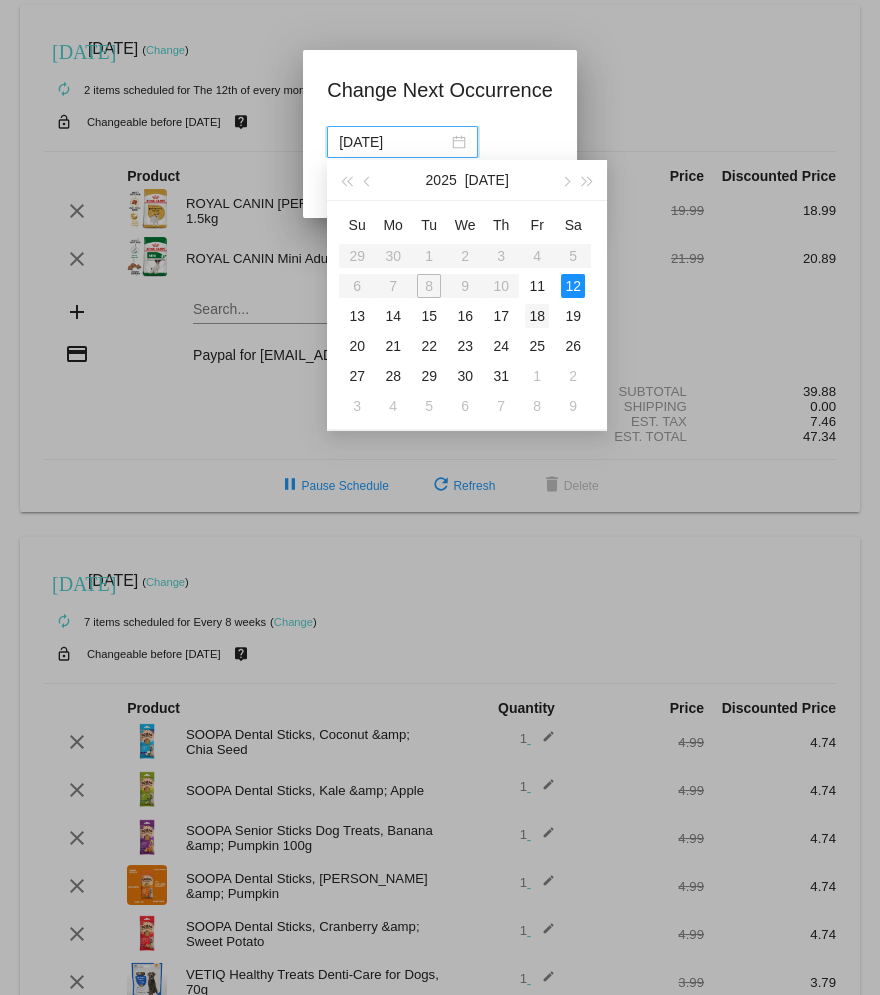 click on "18" at bounding box center (537, 316) 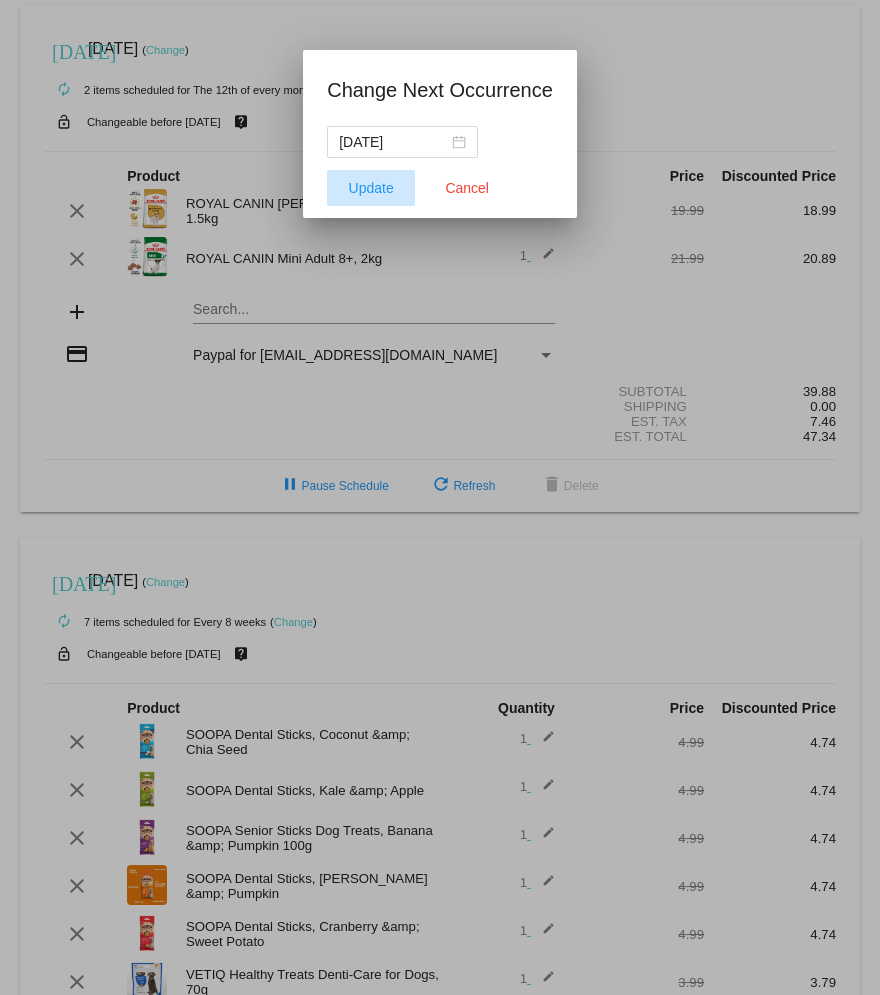 click on "Update" 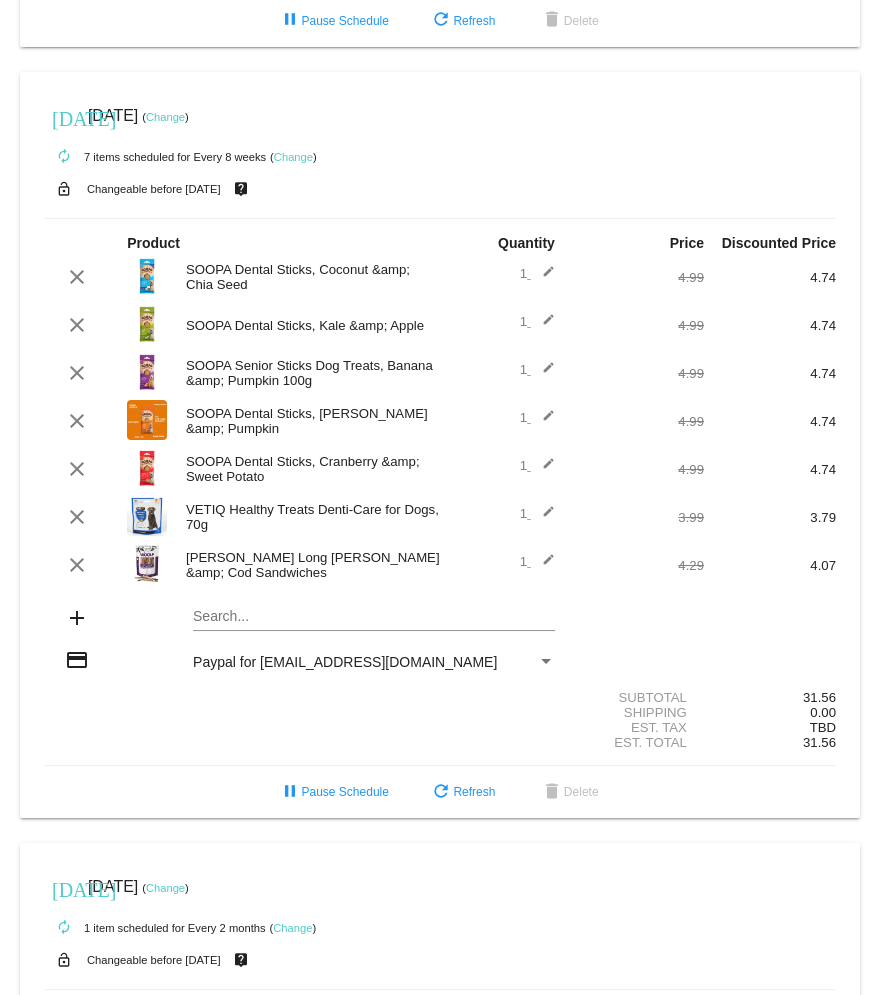 scroll, scrollTop: 536, scrollLeft: 0, axis: vertical 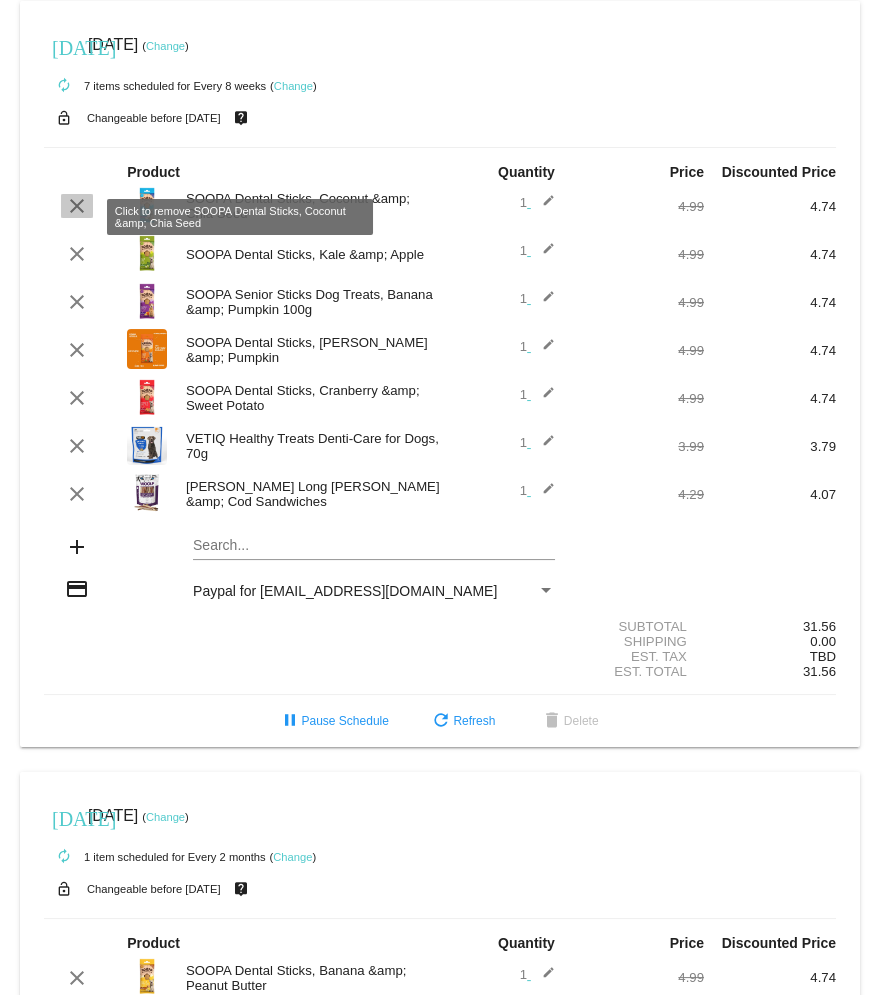 click on "clear" 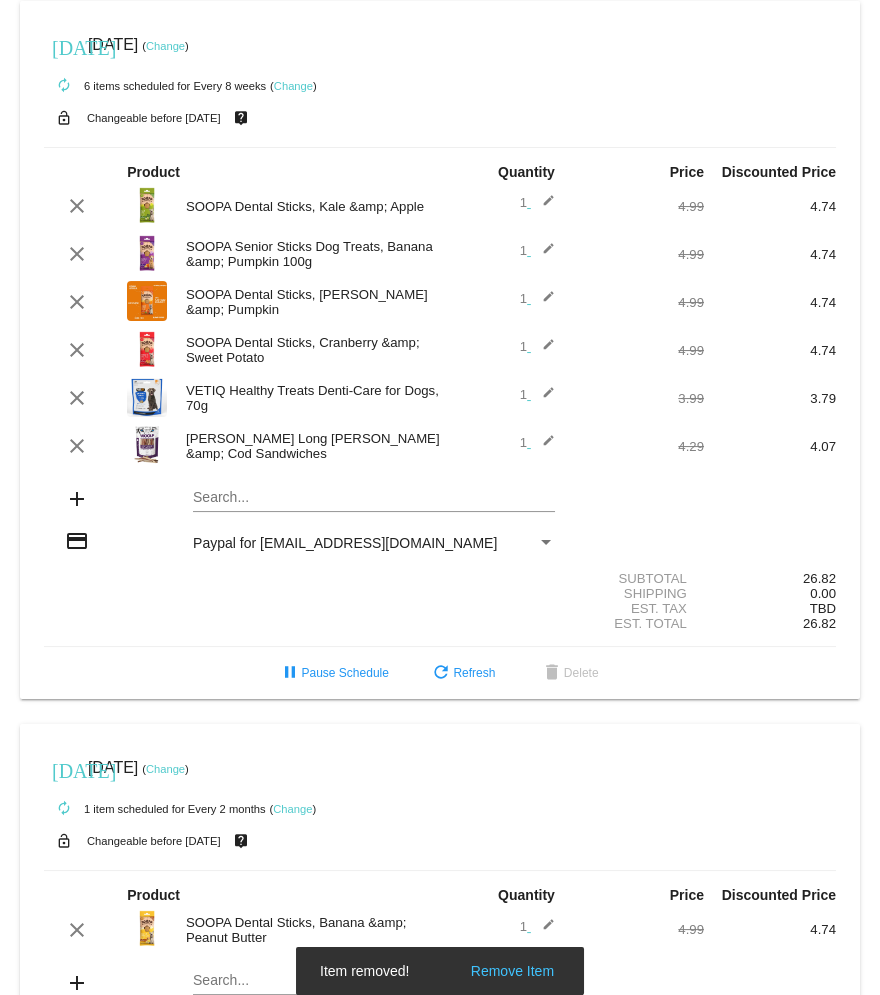 scroll, scrollTop: 487, scrollLeft: 0, axis: vertical 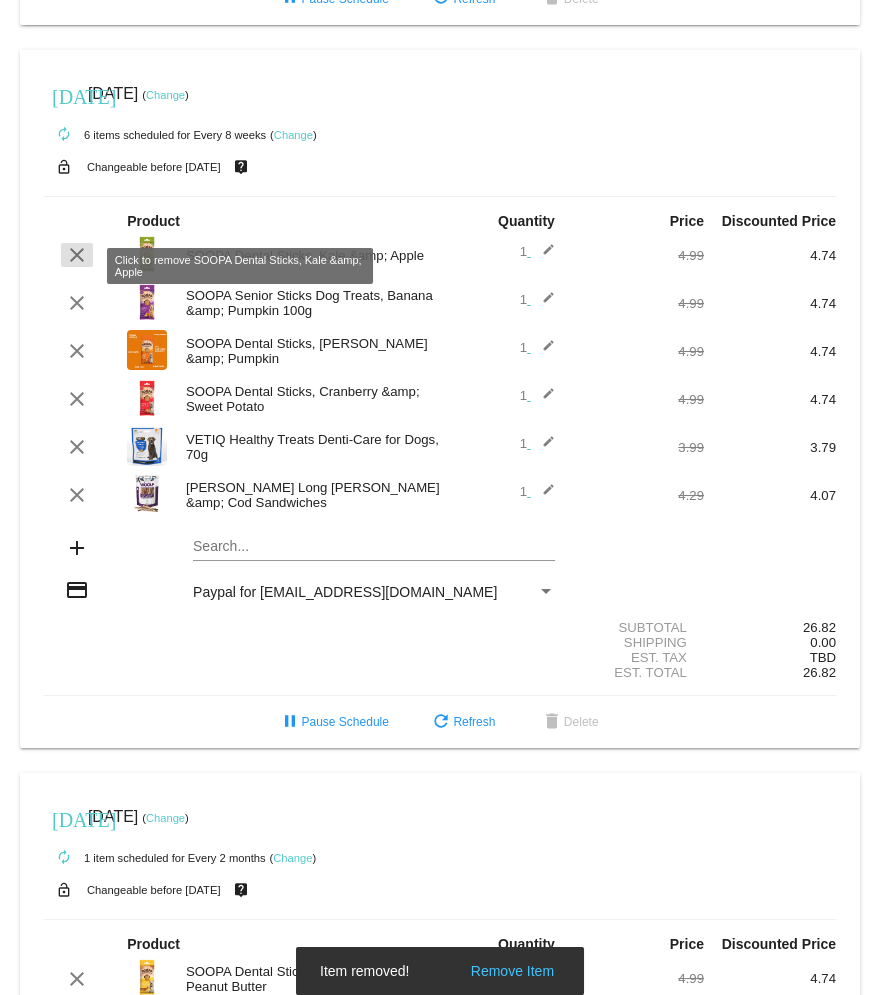 click on "clear" 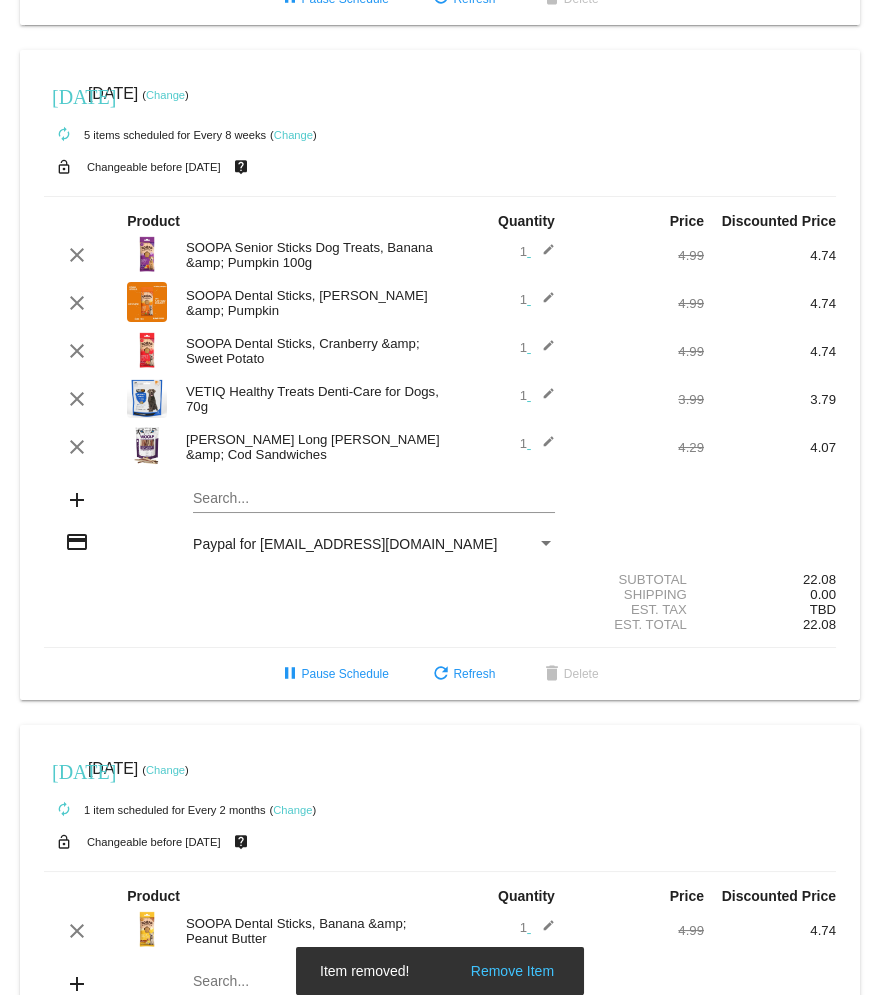 scroll, scrollTop: 438, scrollLeft: 0, axis: vertical 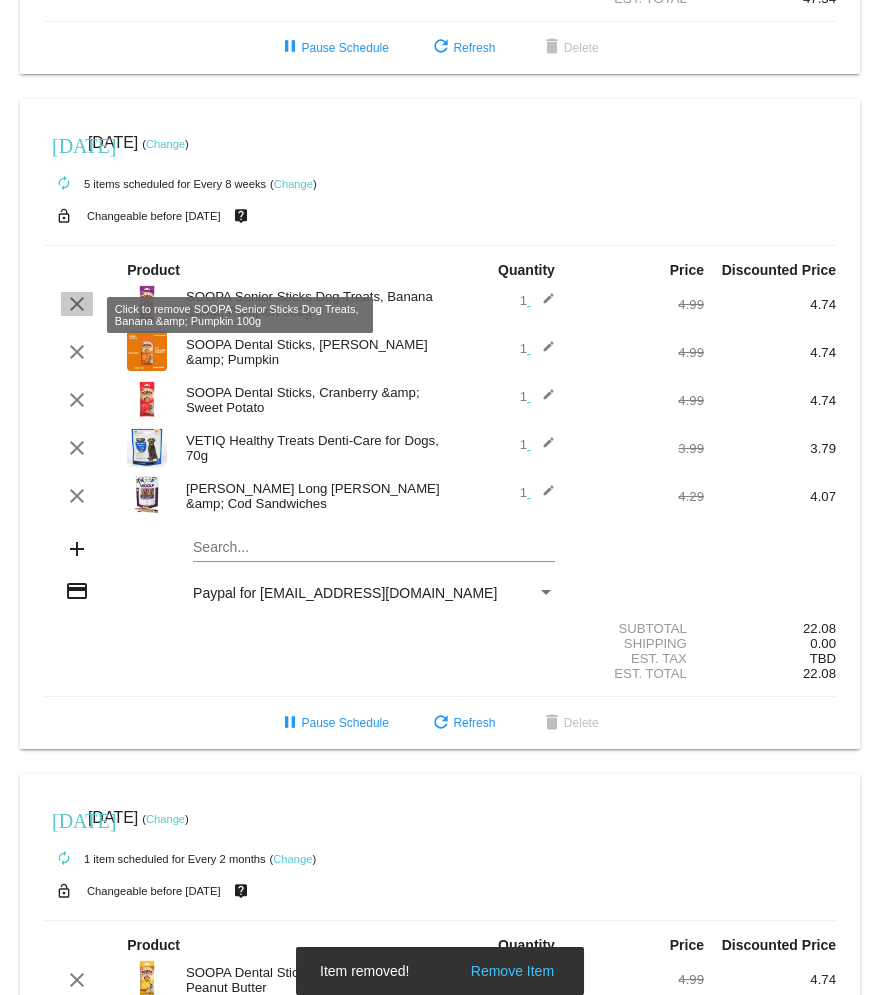 click on "clear" 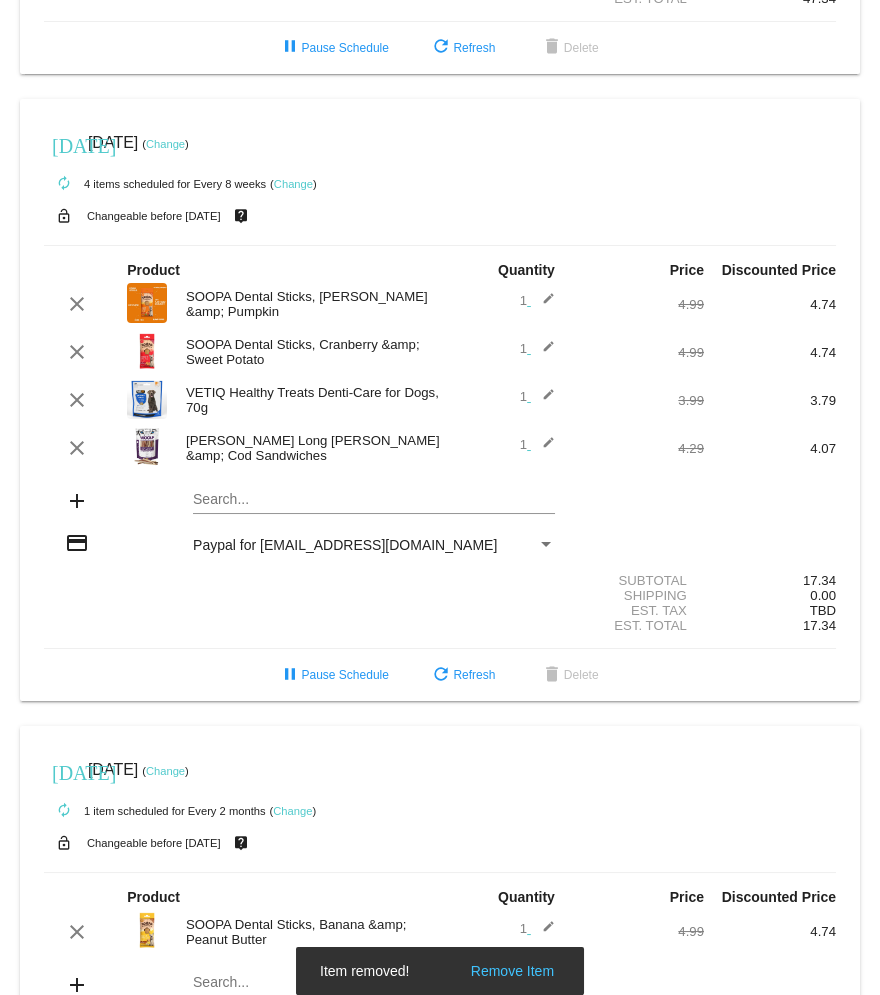 scroll, scrollTop: 389, scrollLeft: 0, axis: vertical 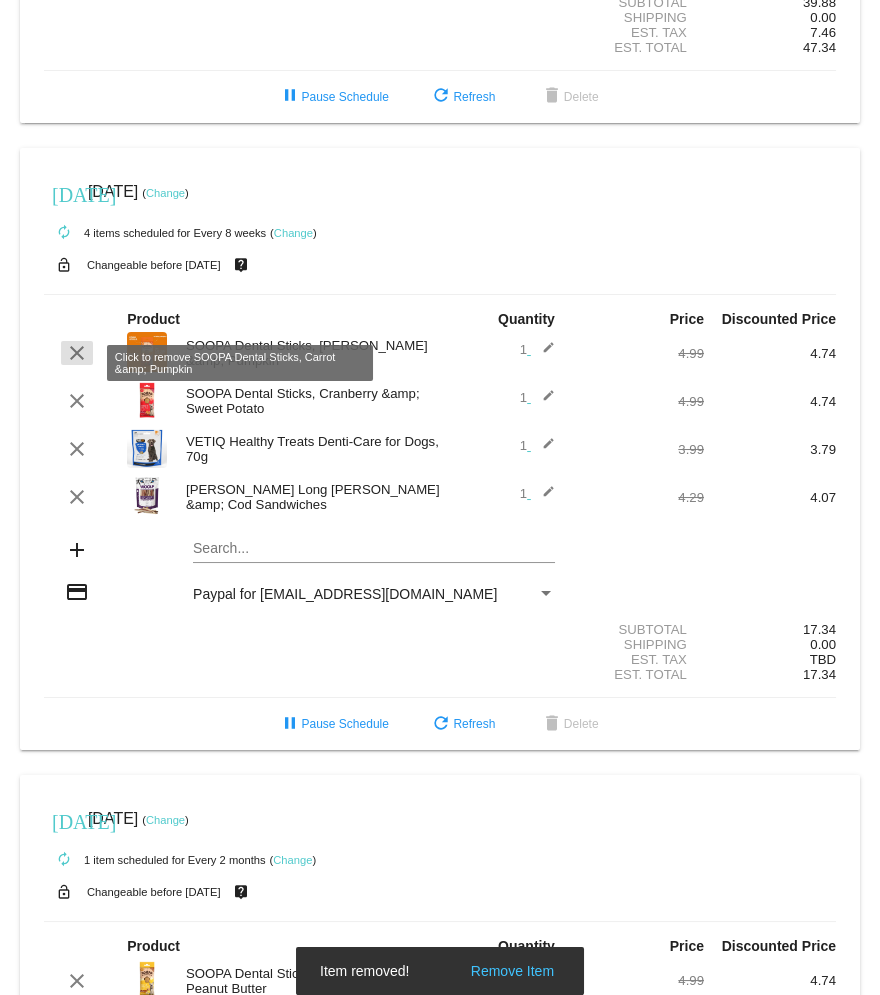click on "clear" 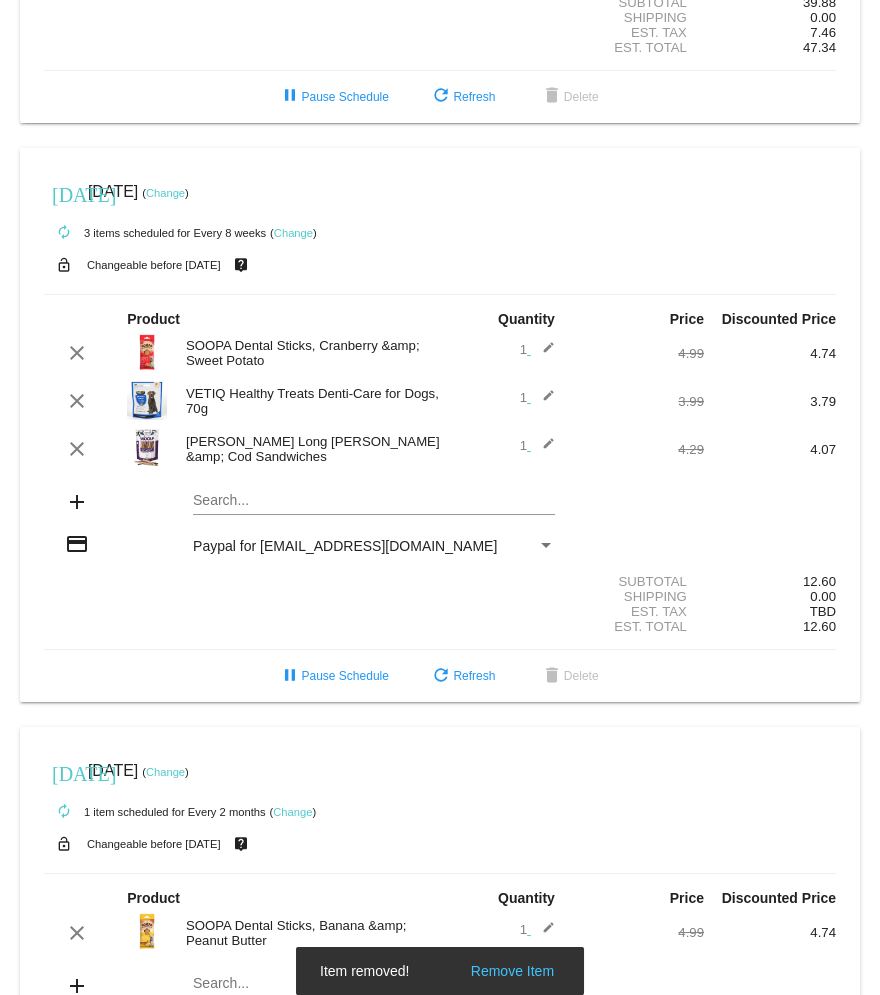 scroll, scrollTop: 340, scrollLeft: 0, axis: vertical 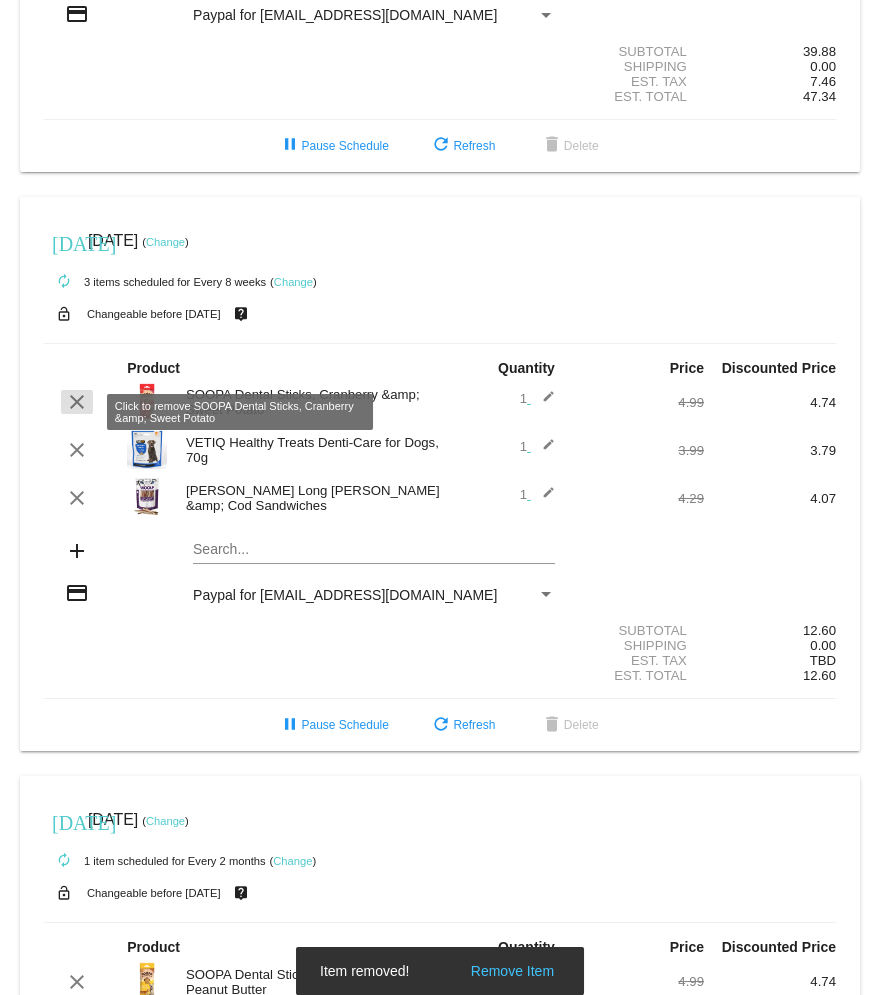 click on "clear" 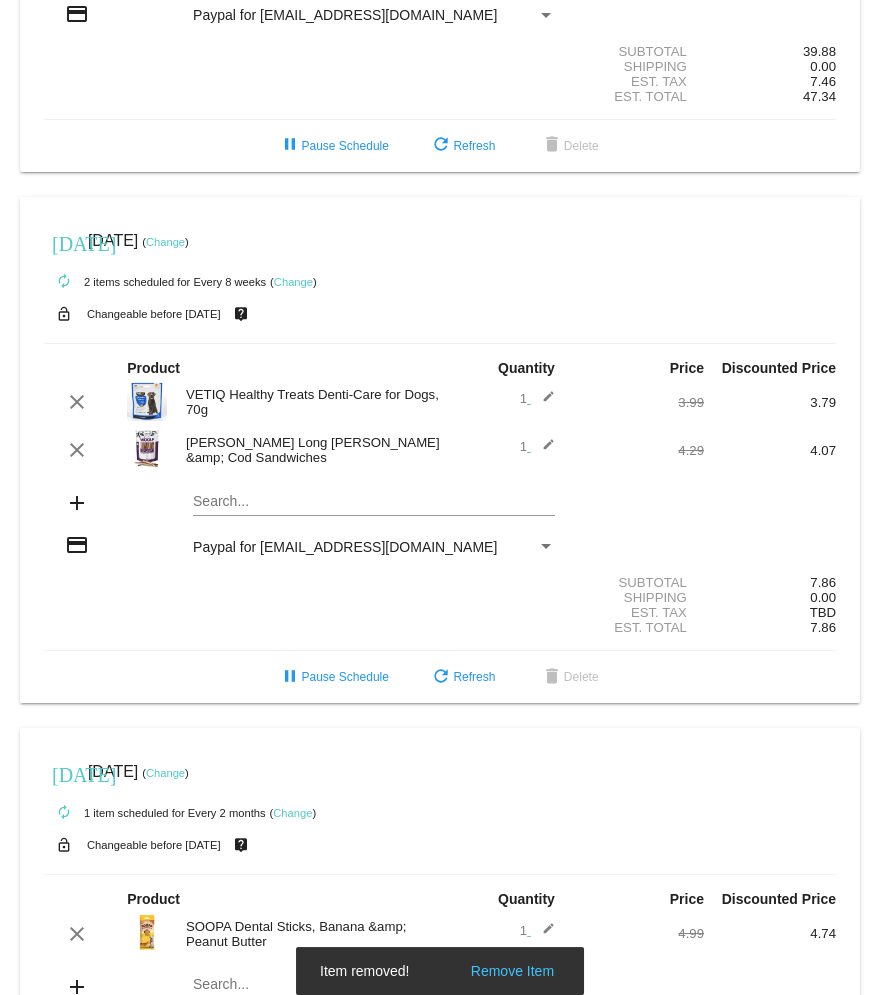 scroll, scrollTop: 291, scrollLeft: 0, axis: vertical 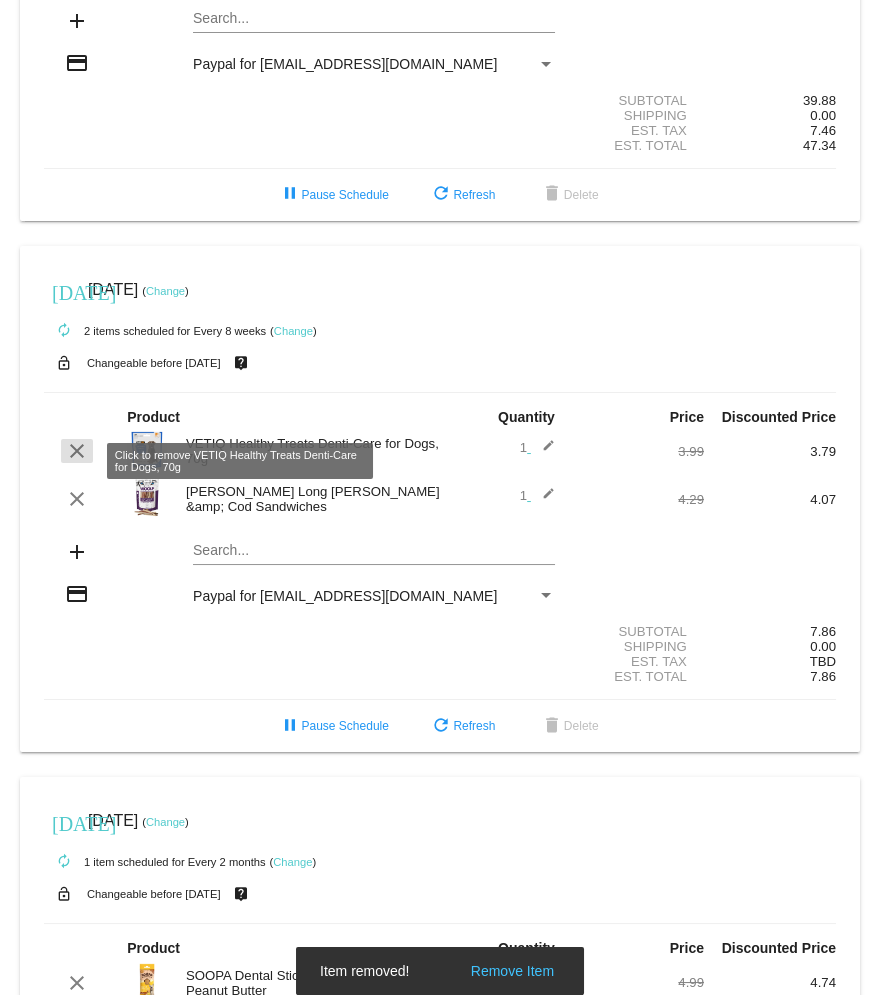click on "clear" 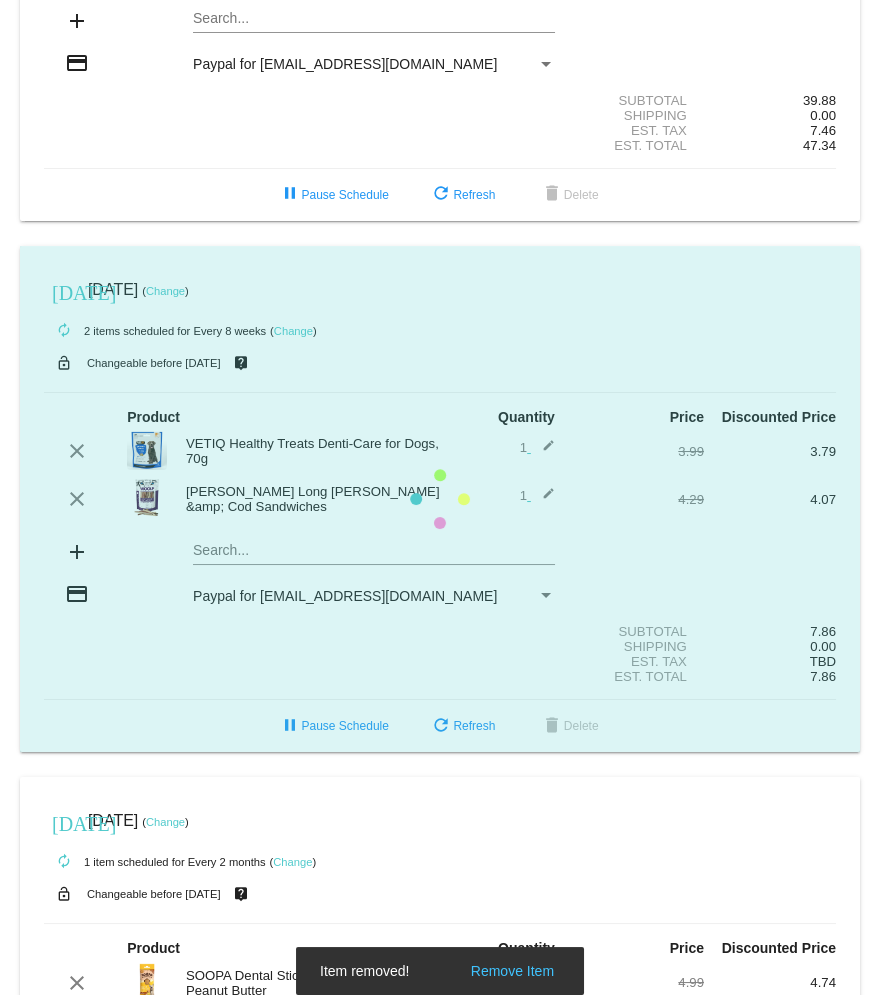 scroll, scrollTop: 242, scrollLeft: 0, axis: vertical 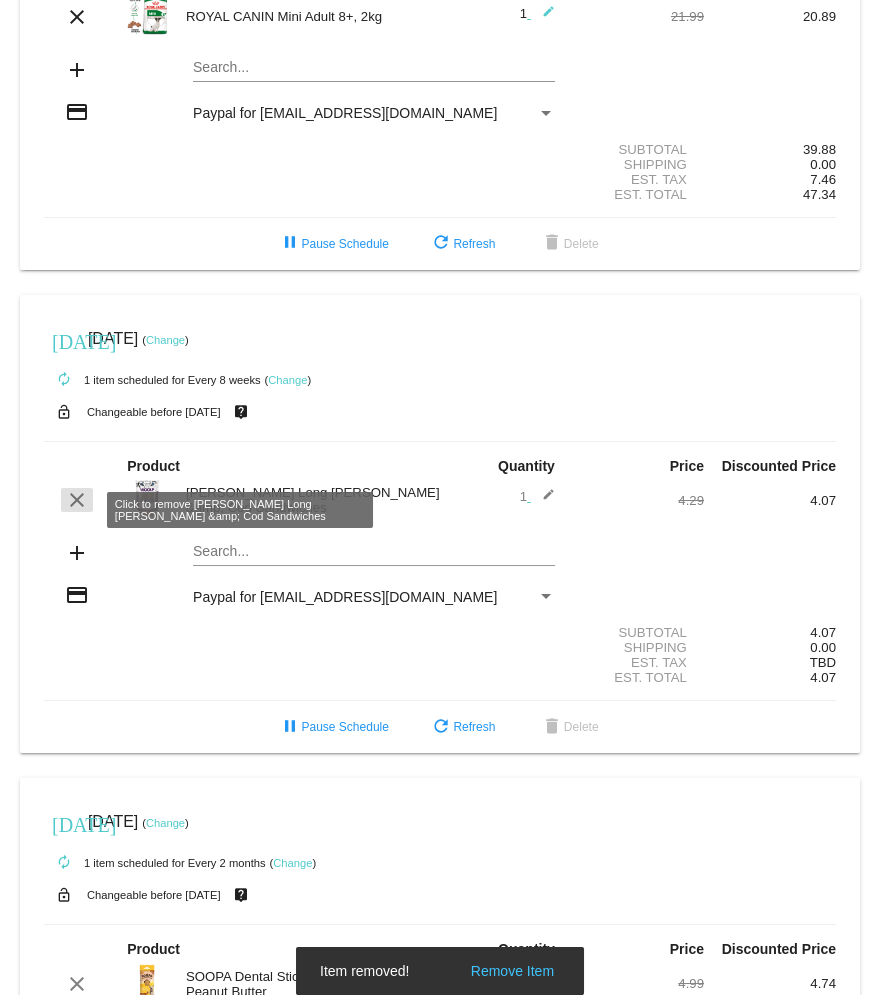 click on "clear" 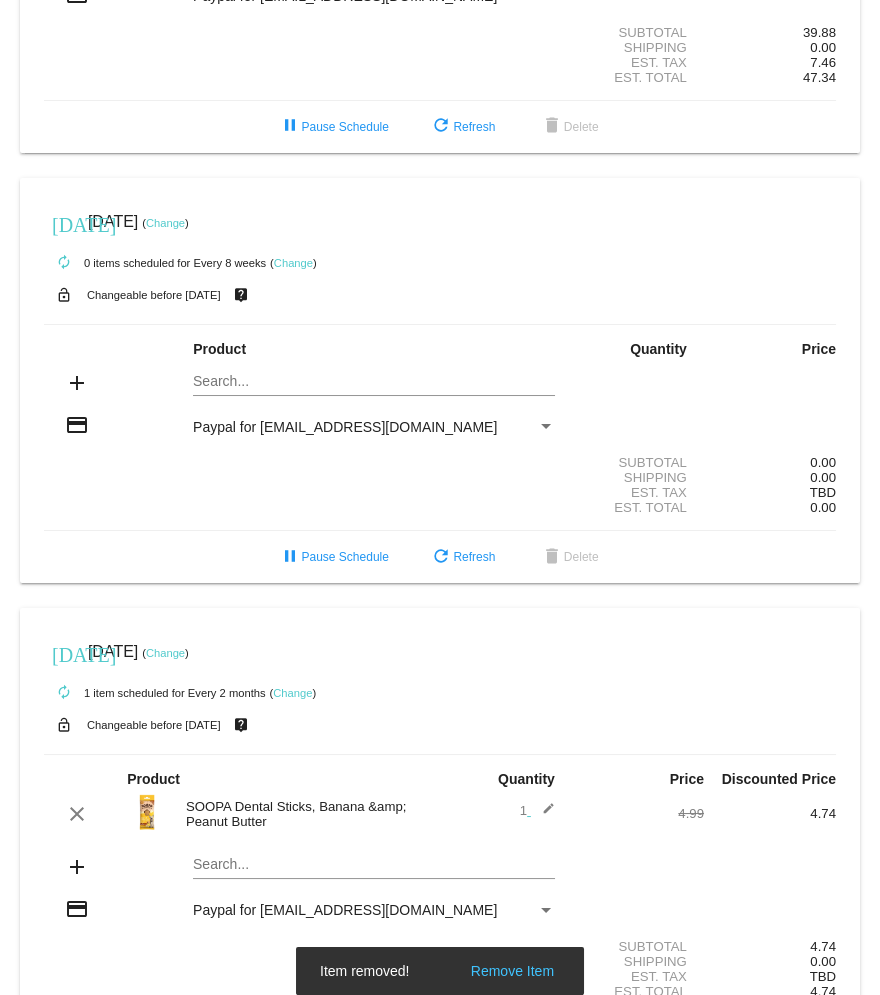 scroll, scrollTop: 402, scrollLeft: 0, axis: vertical 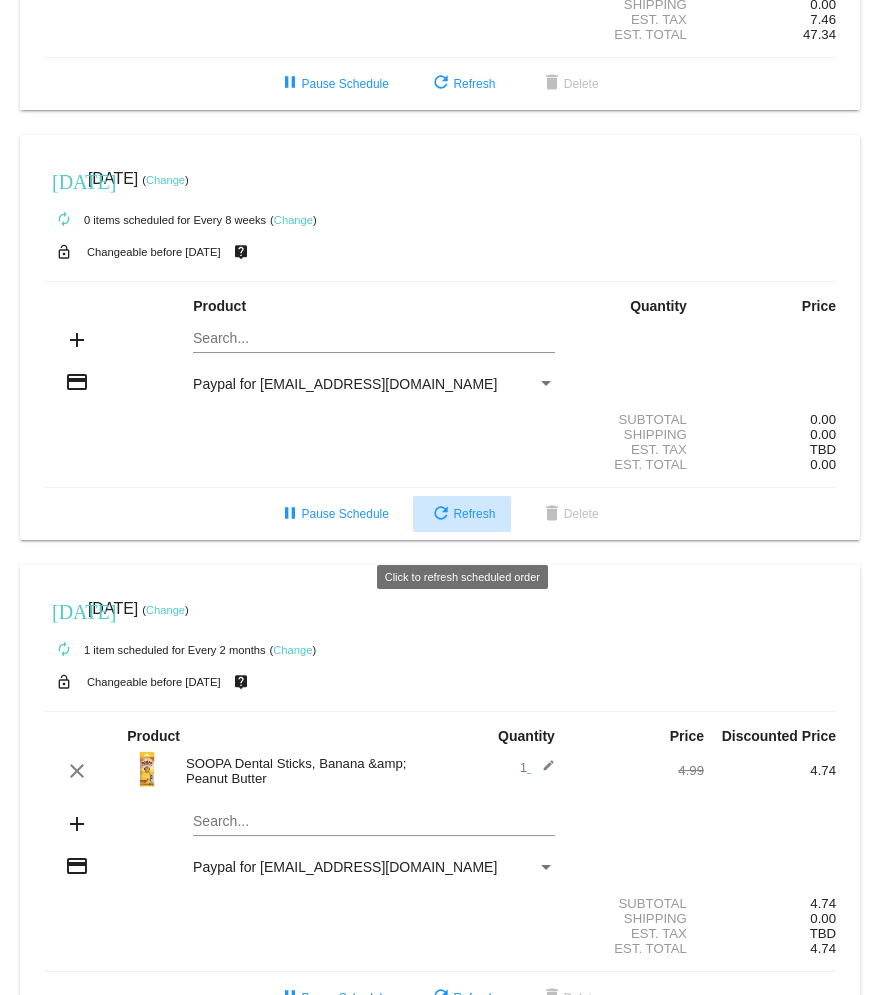 click on "refresh  Refresh" 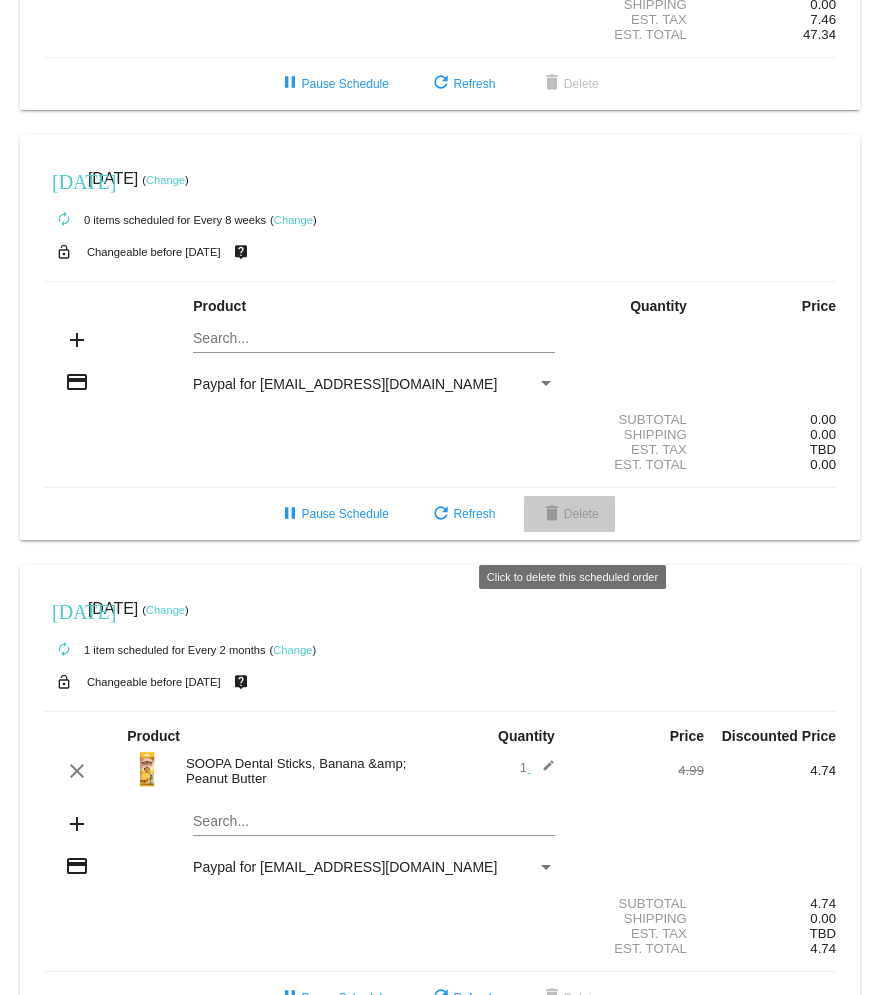 click on "delete  Delete" 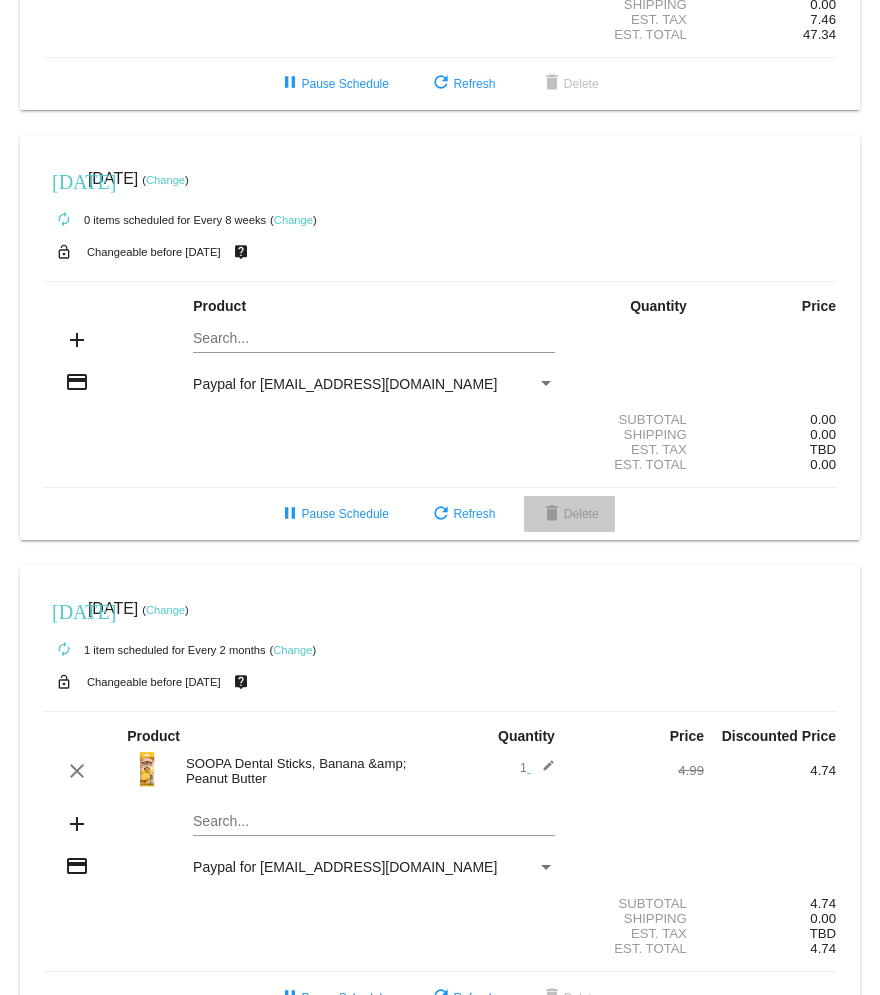 scroll, scrollTop: 402, scrollLeft: 0, axis: vertical 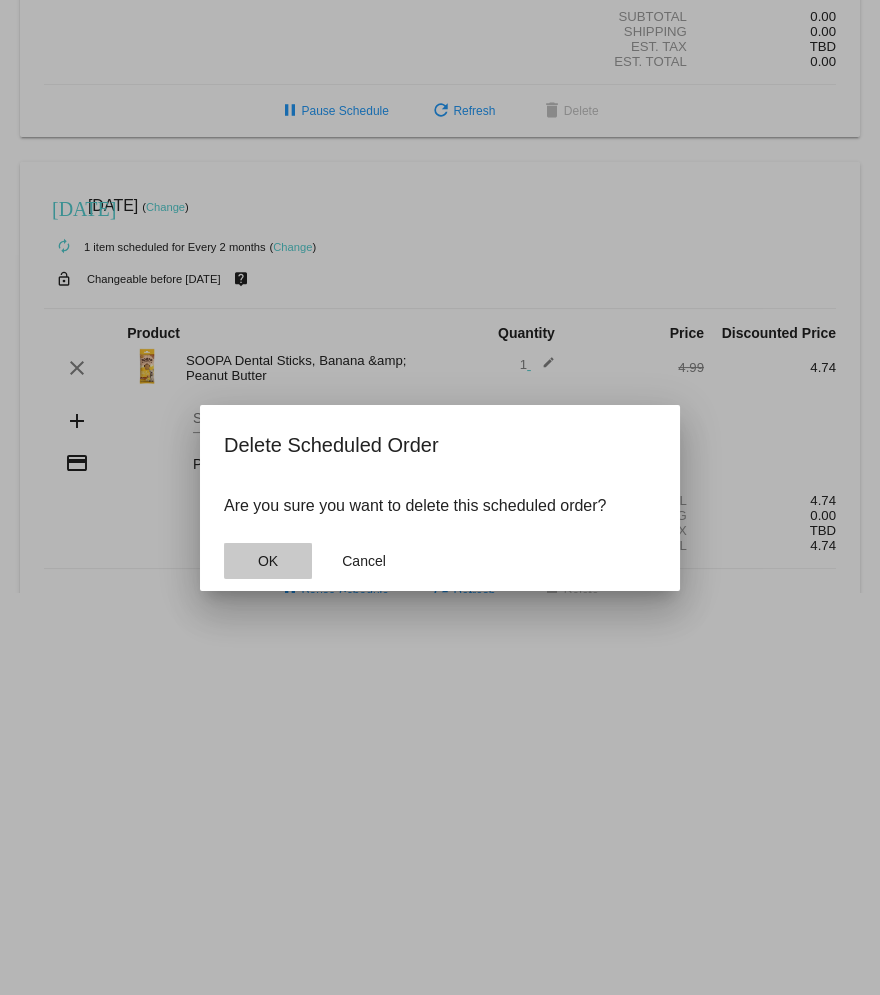 click on "OK" 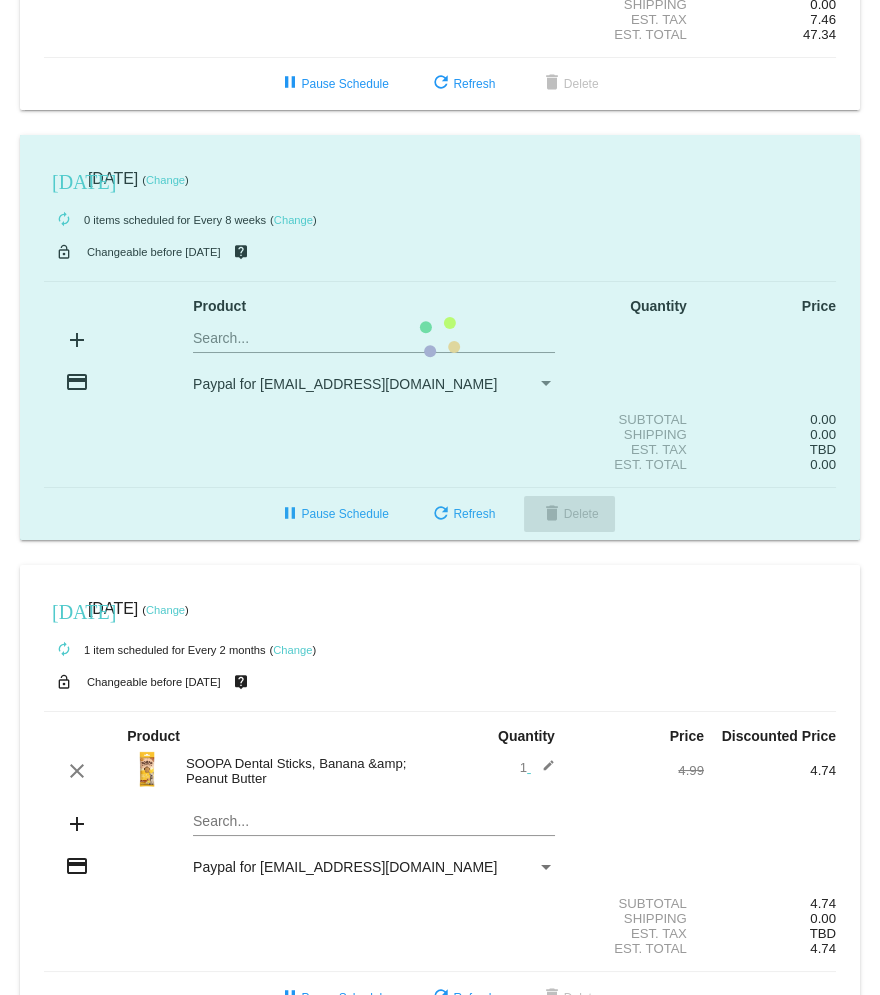 scroll, scrollTop: 402, scrollLeft: 0, axis: vertical 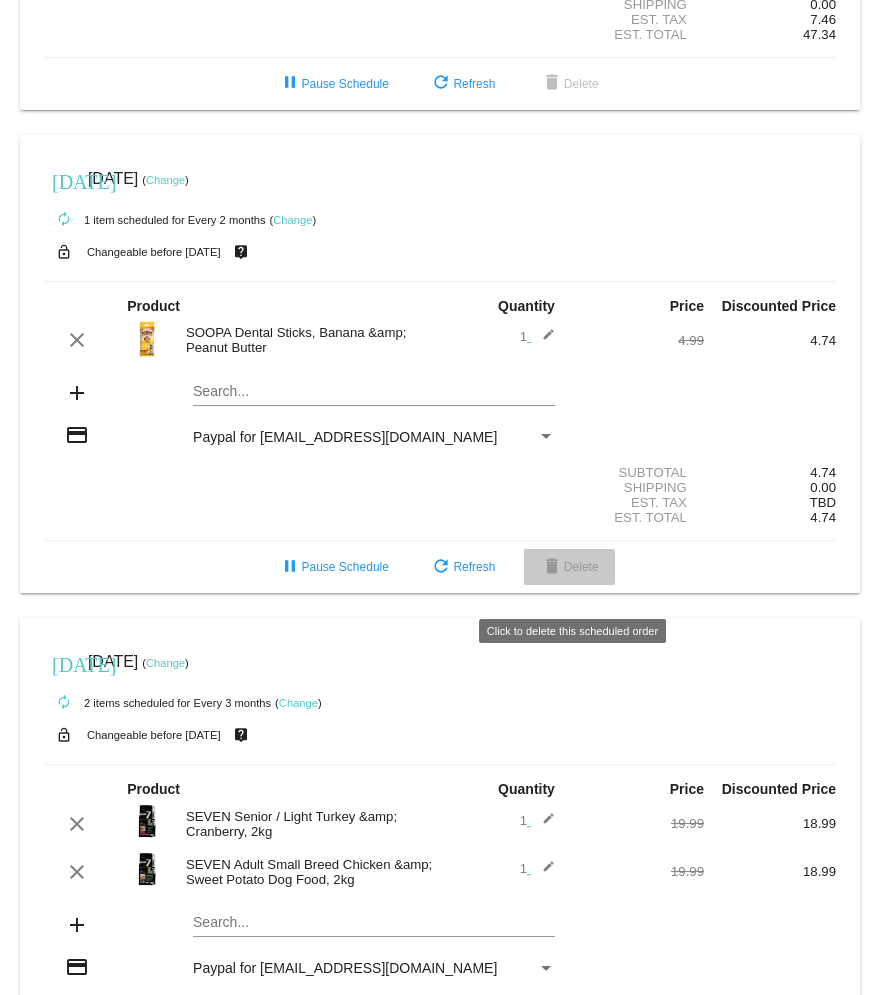 click on "delete" 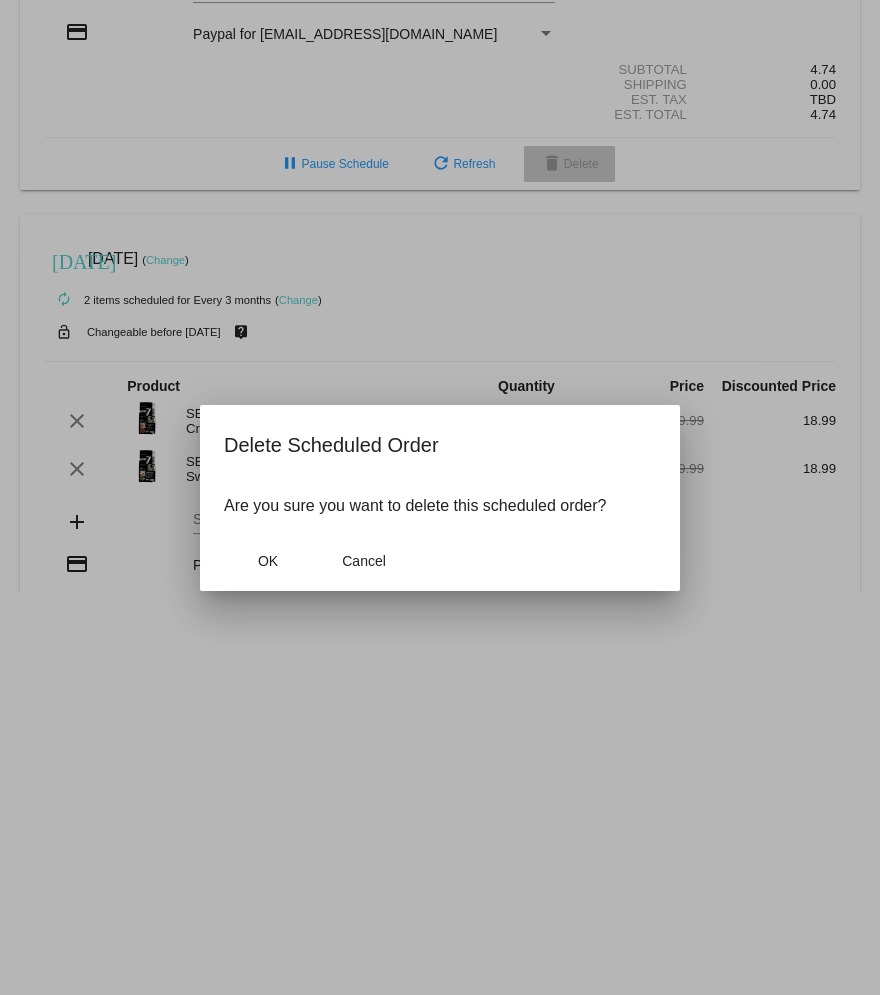 scroll, scrollTop: 402, scrollLeft: 0, axis: vertical 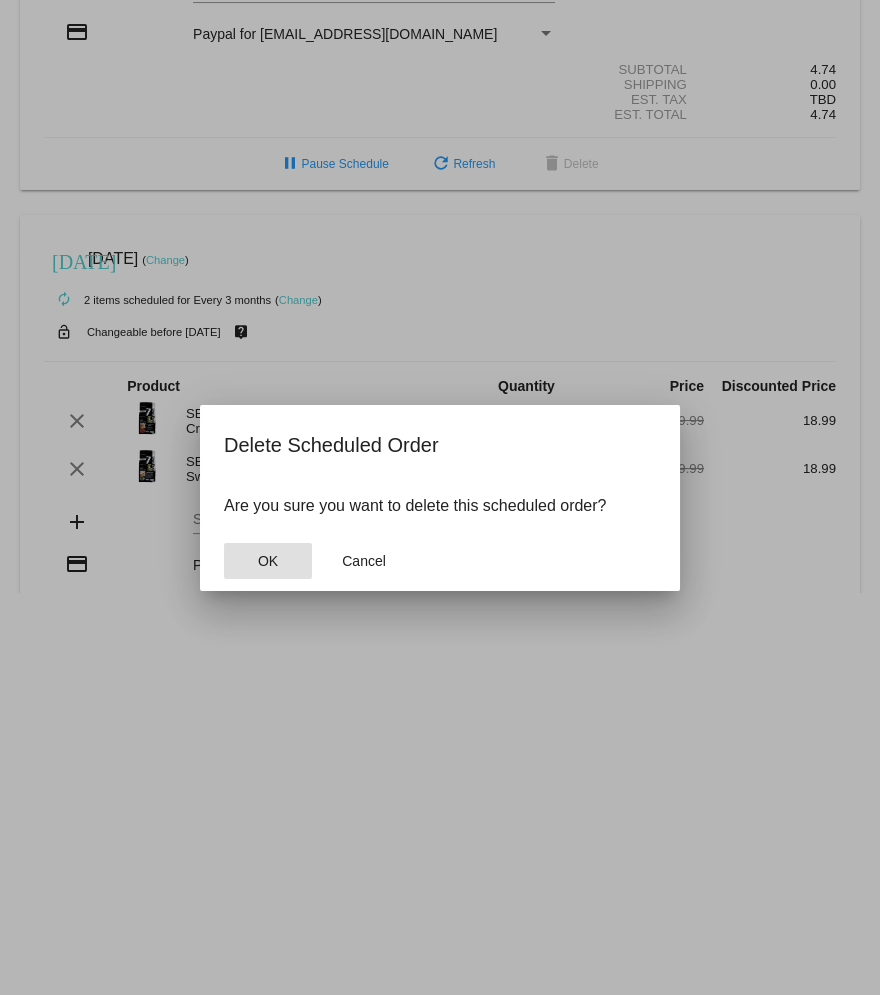 click on "OK" 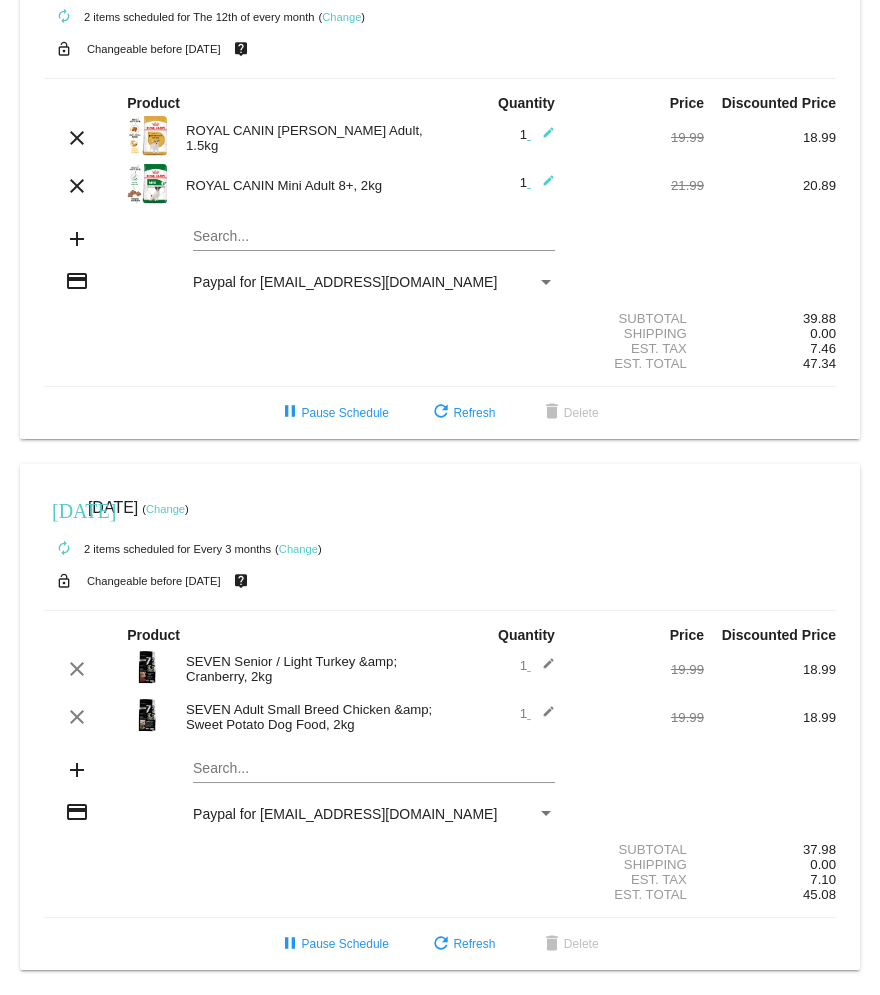 scroll, scrollTop: 94, scrollLeft: 0, axis: vertical 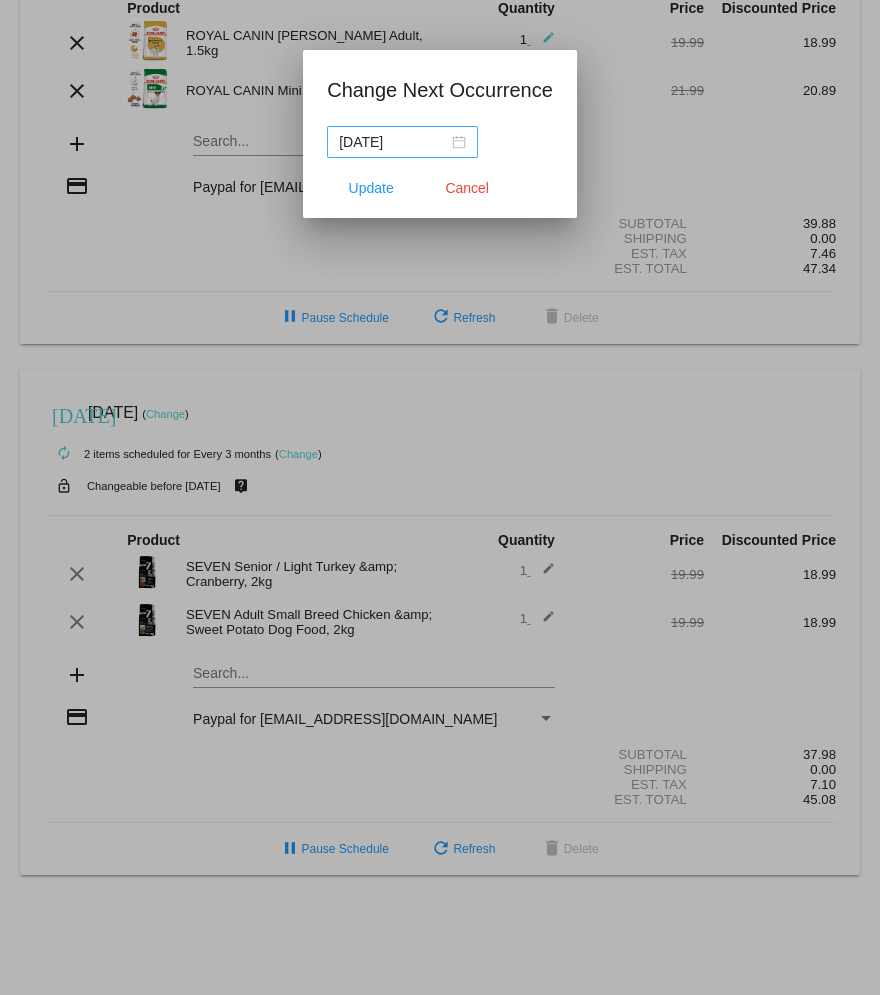 click on "[DATE]" at bounding box center (402, 142) 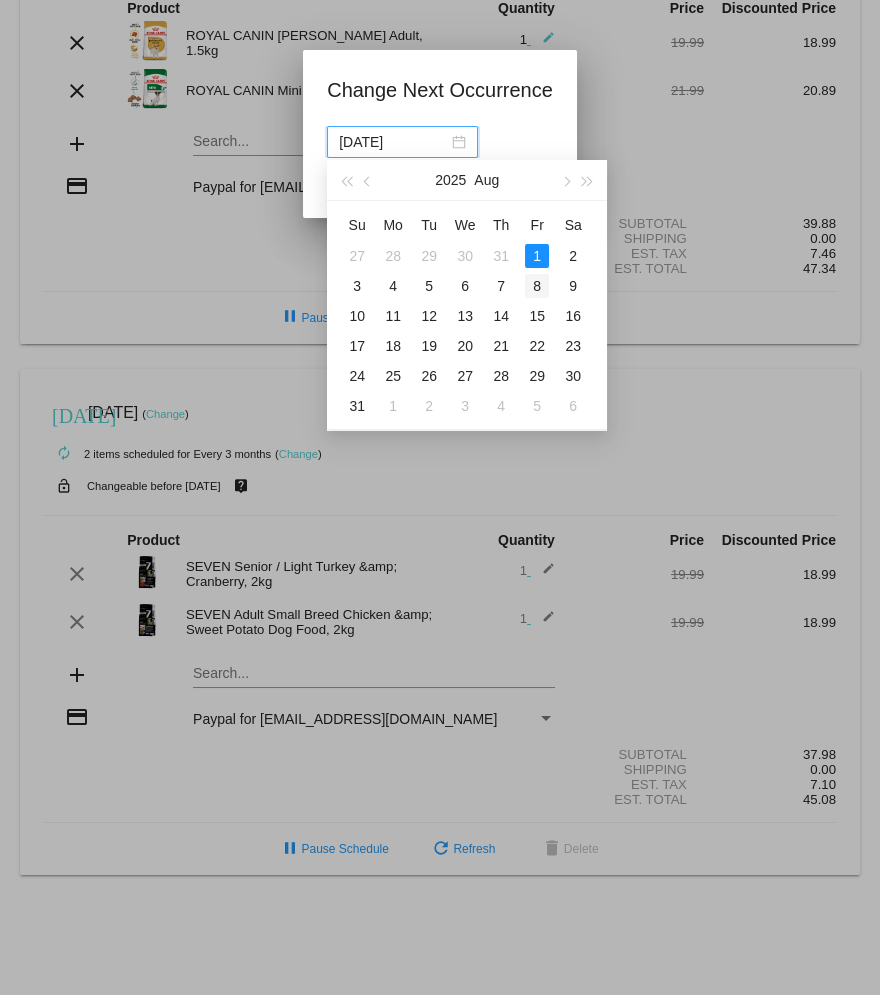 click on "8" at bounding box center [537, 286] 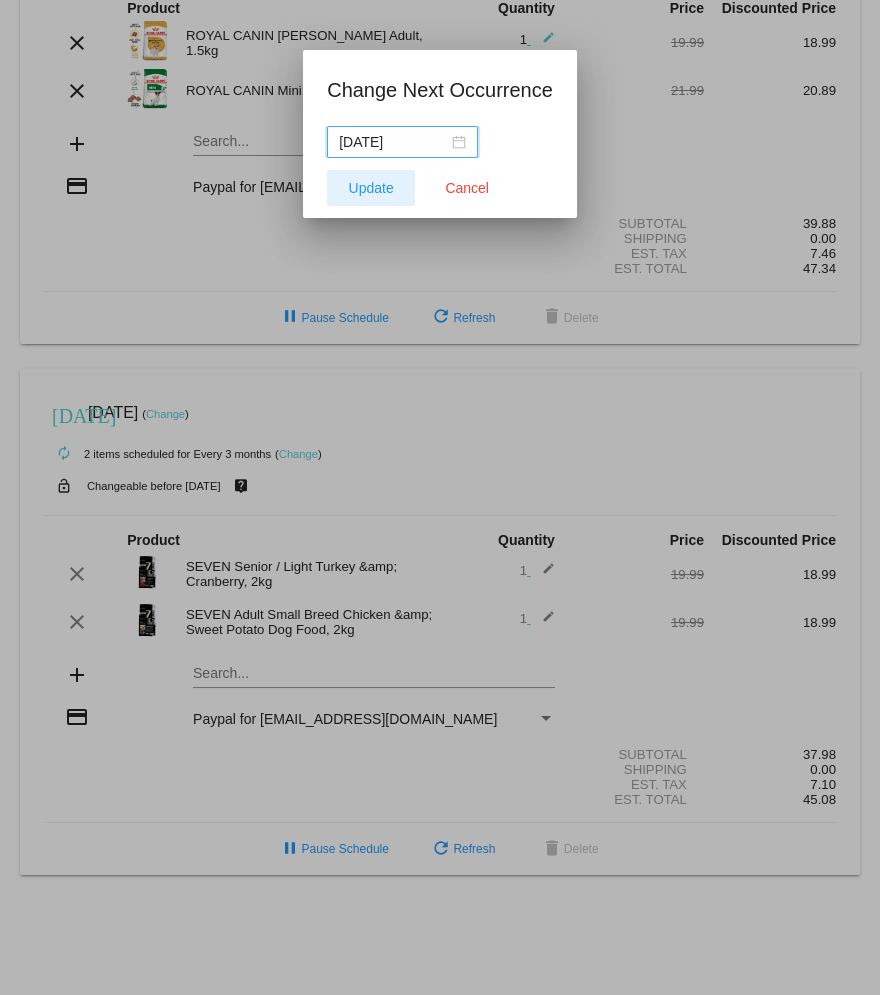 click on "Update" 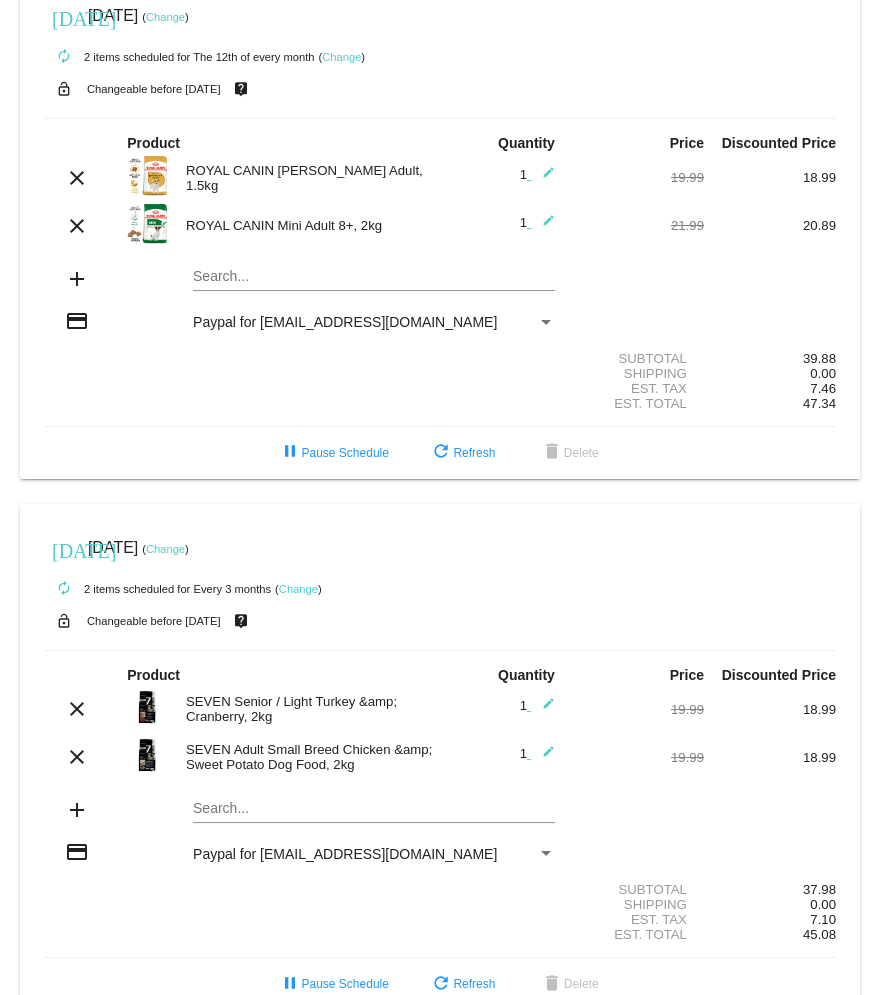 scroll, scrollTop: 0, scrollLeft: 0, axis: both 